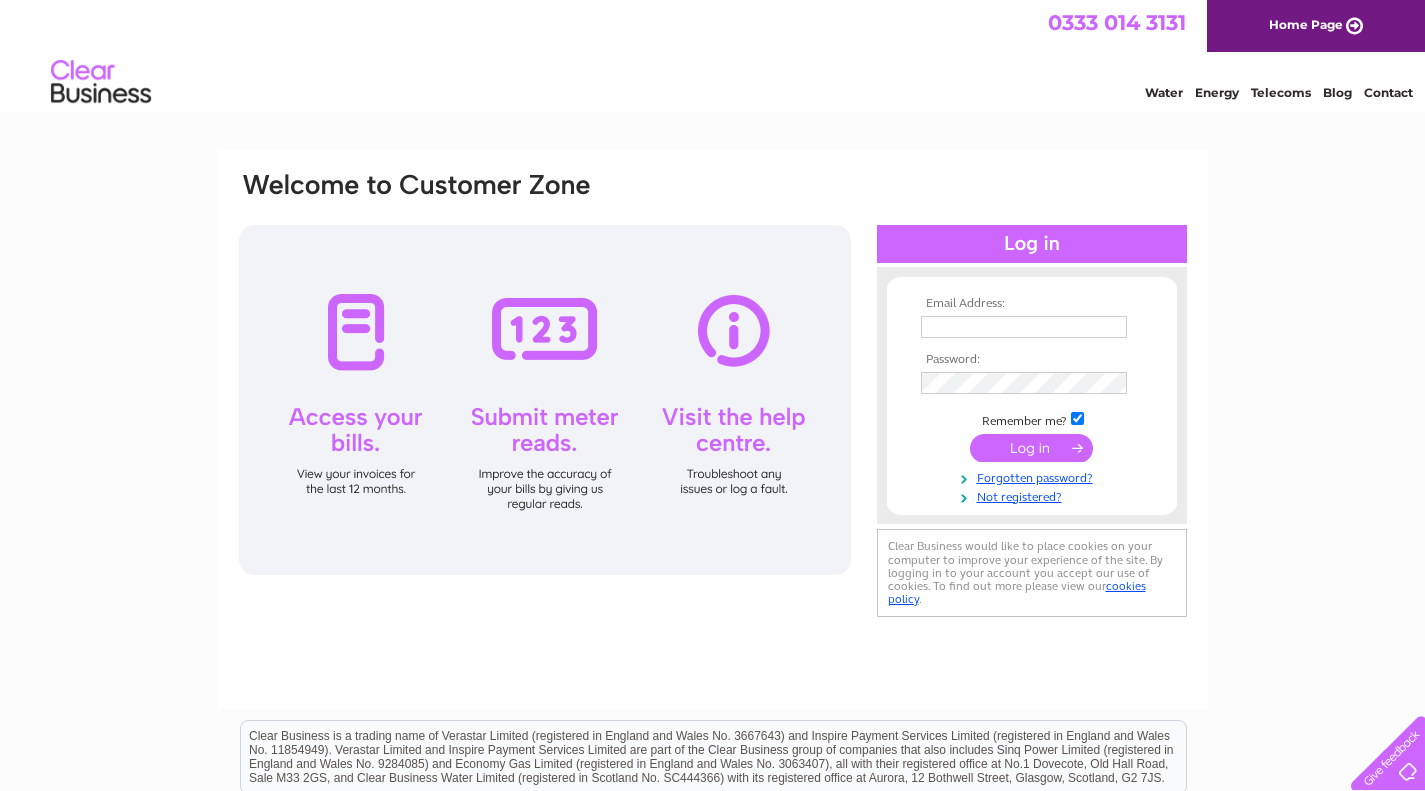 scroll, scrollTop: 0, scrollLeft: 0, axis: both 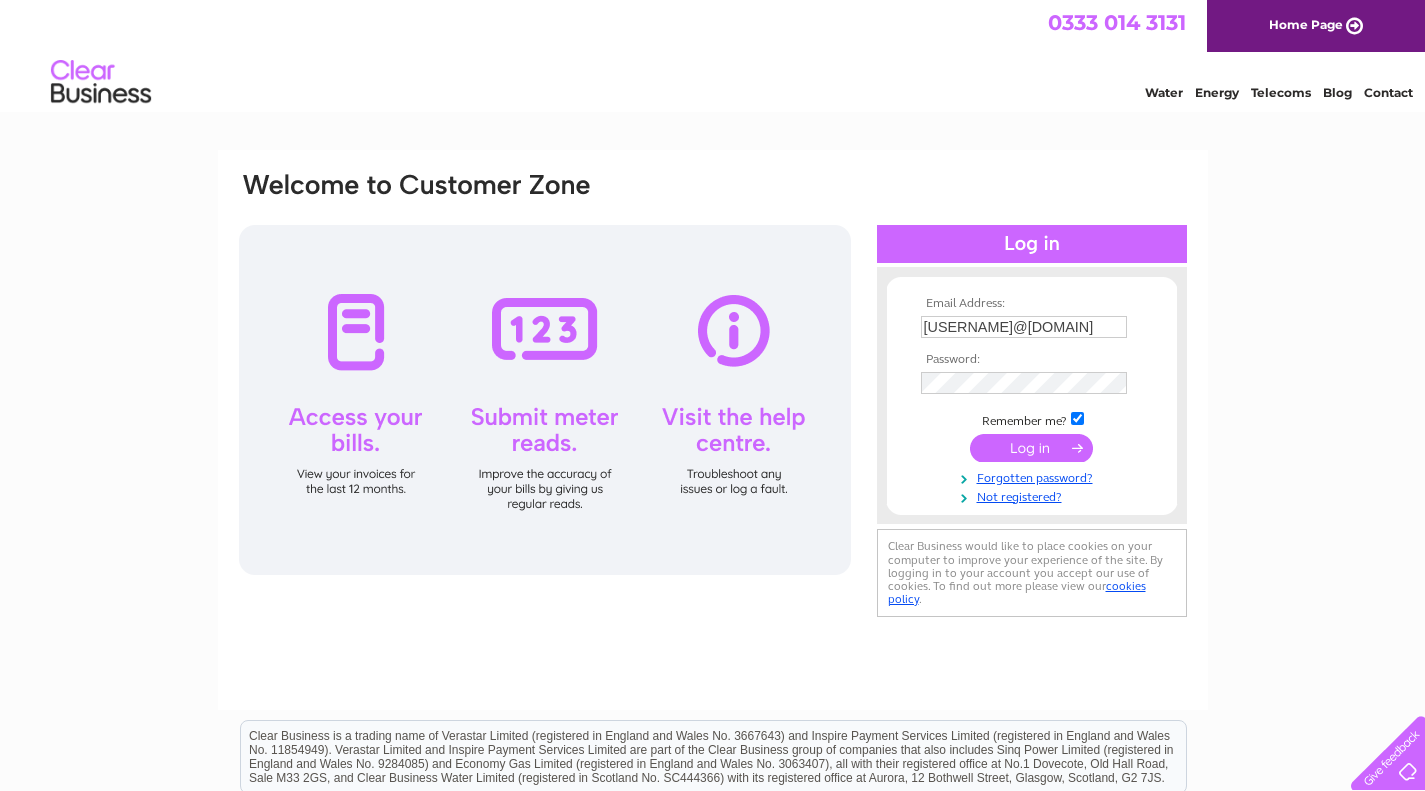 click at bounding box center (1031, 448) 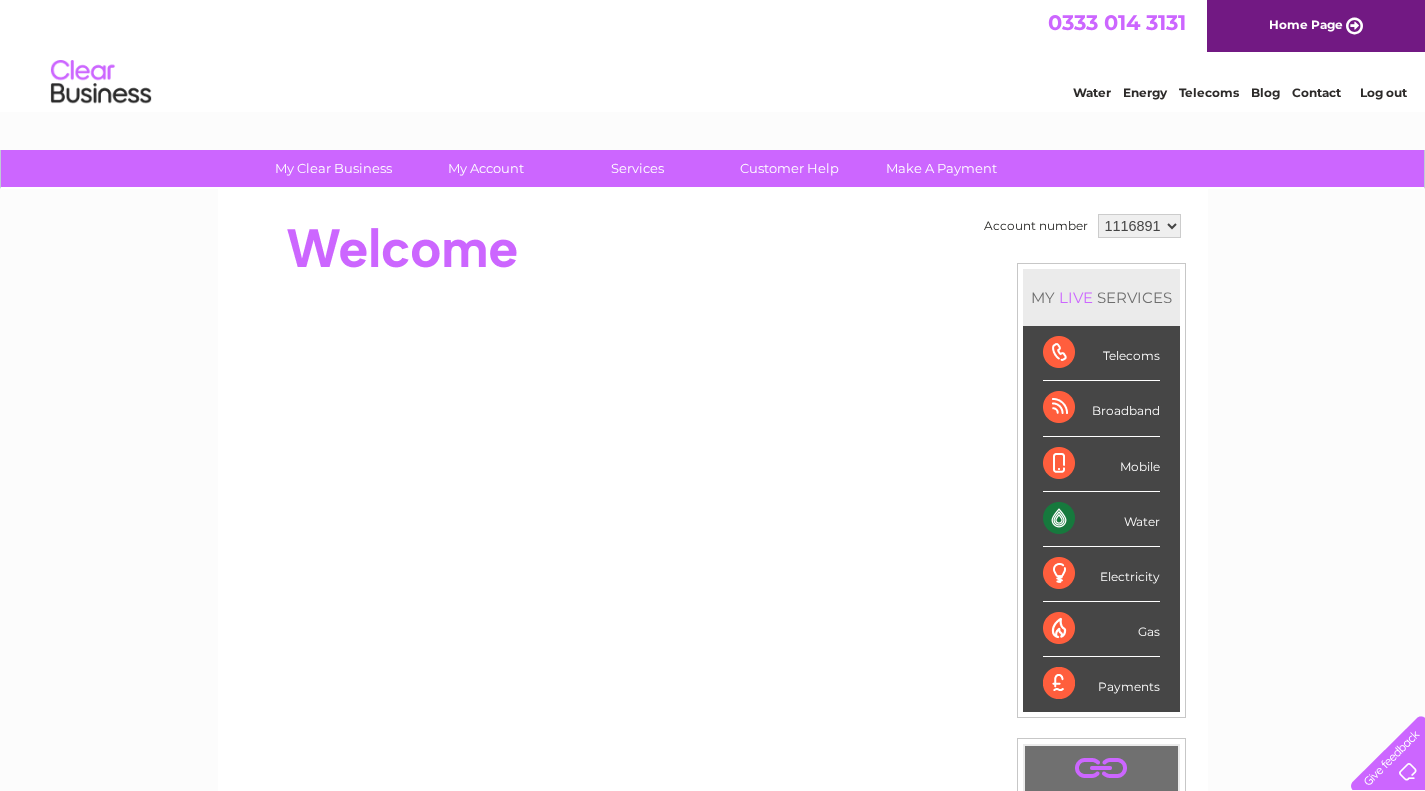 scroll, scrollTop: 0, scrollLeft: 0, axis: both 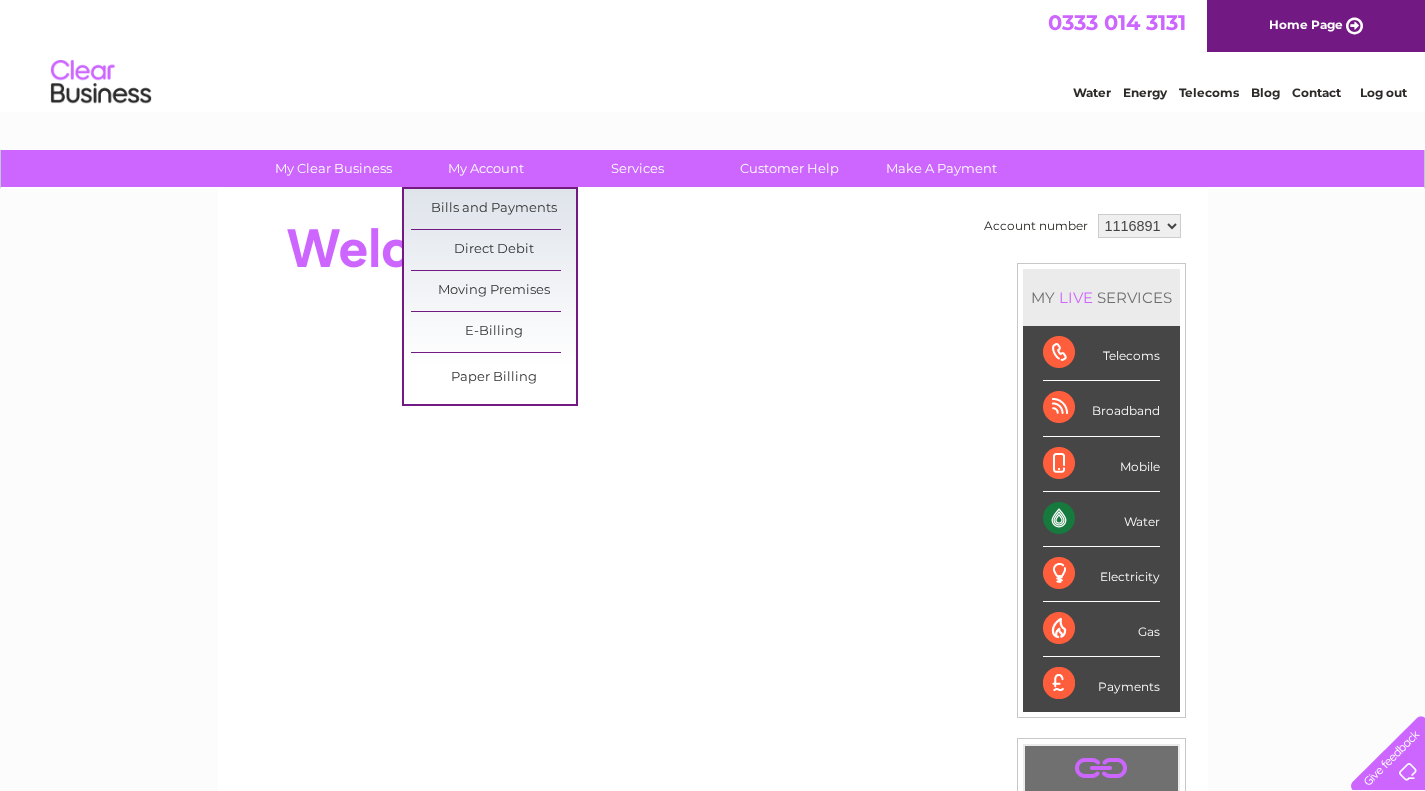 click on "Bills and Payments" at bounding box center (493, 209) 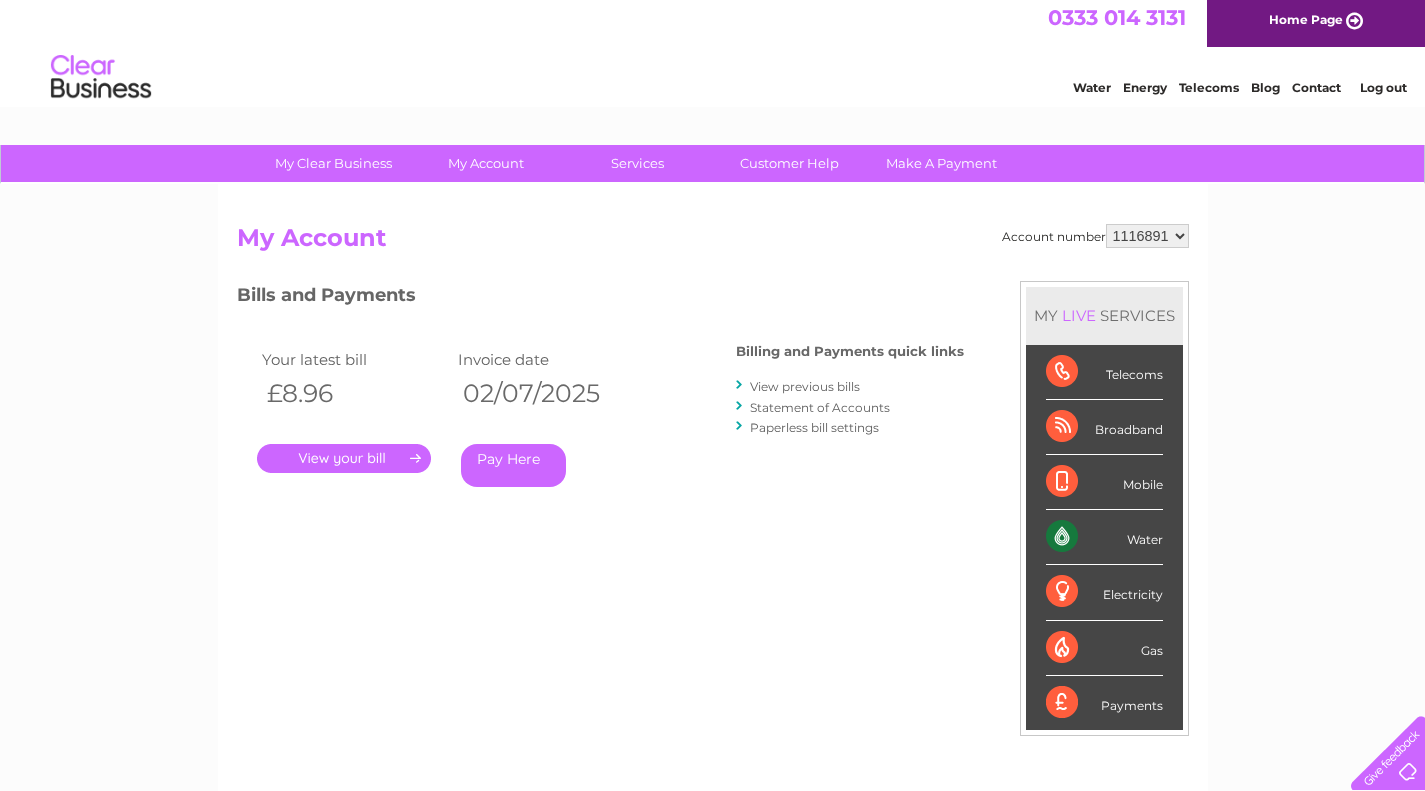 scroll, scrollTop: 0, scrollLeft: 0, axis: both 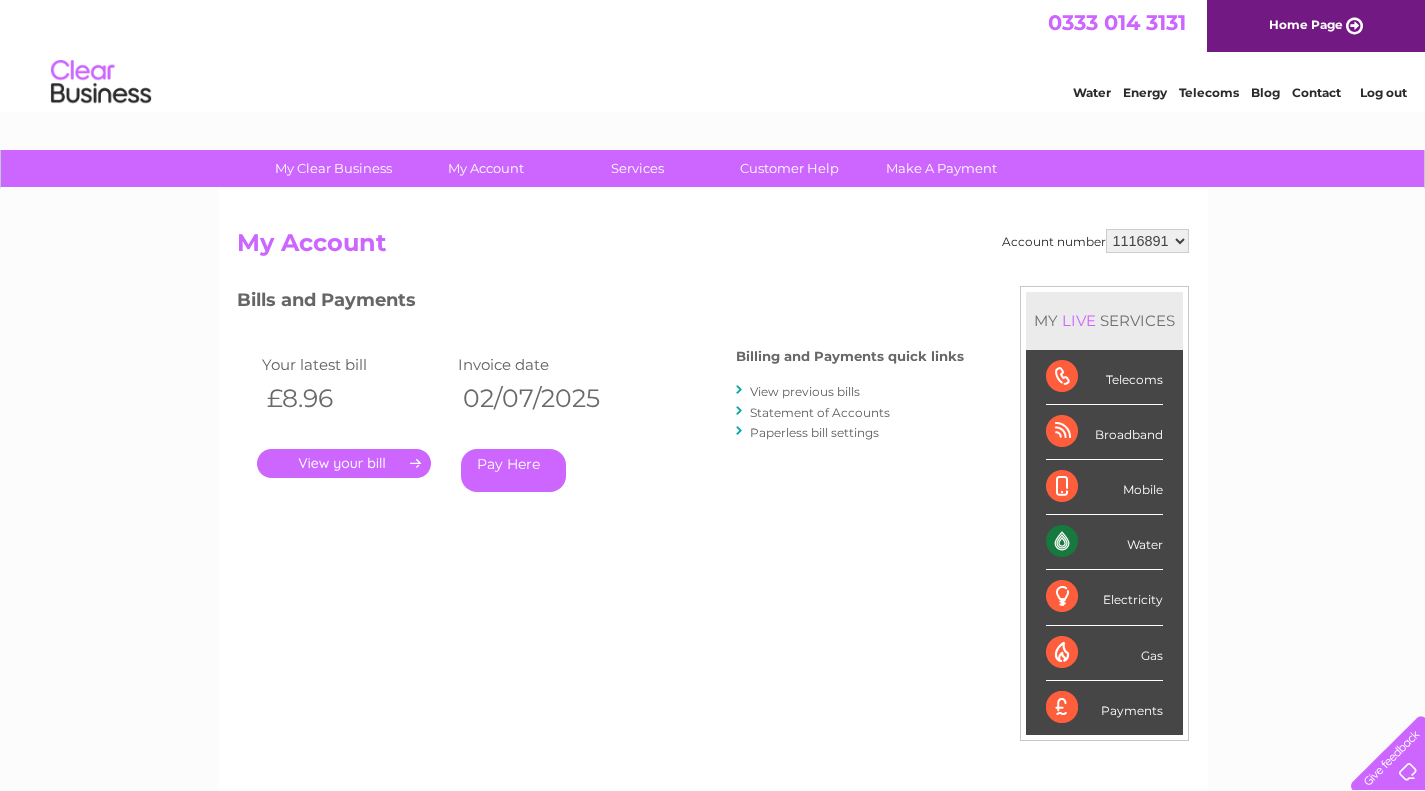 click on "1116891" at bounding box center [1147, 241] 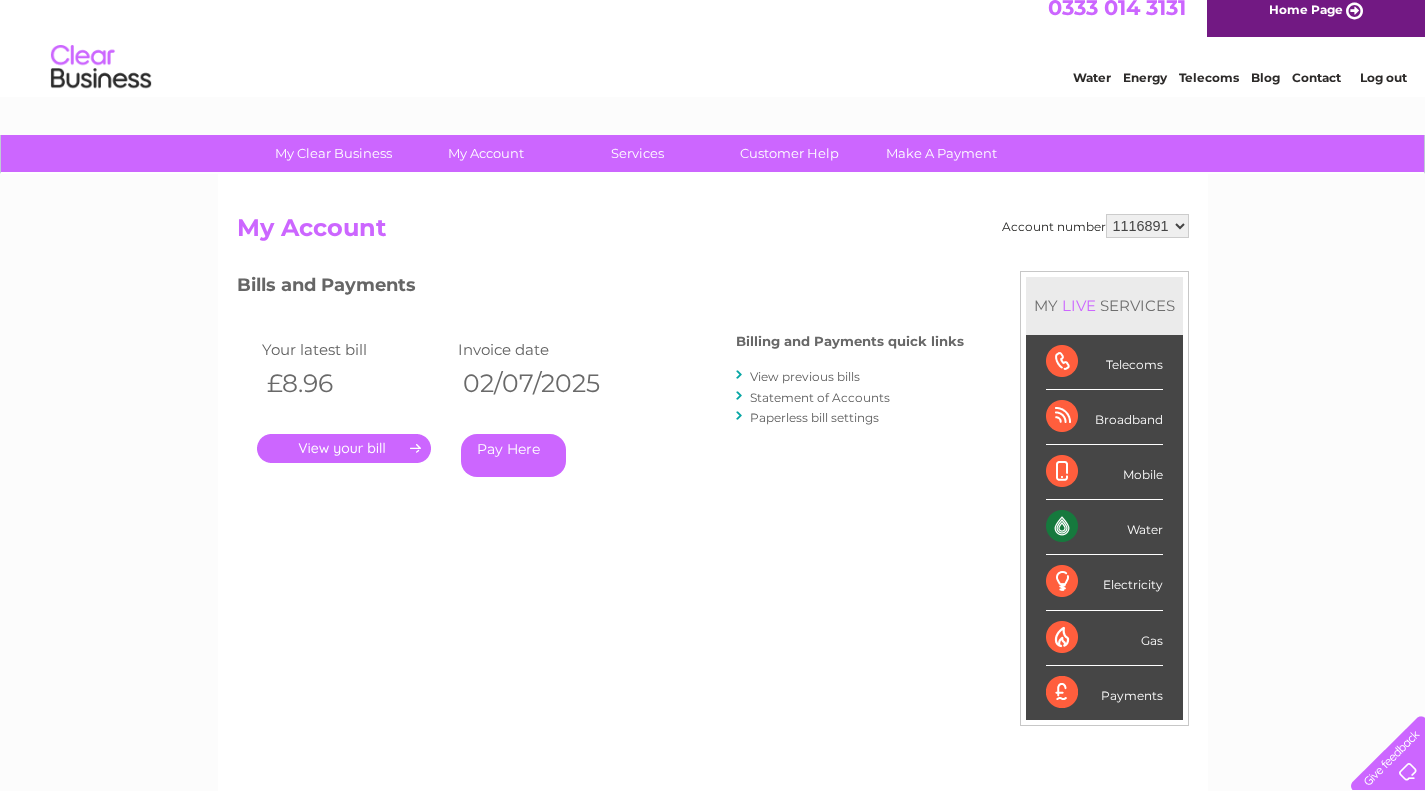 scroll, scrollTop: 0, scrollLeft: 0, axis: both 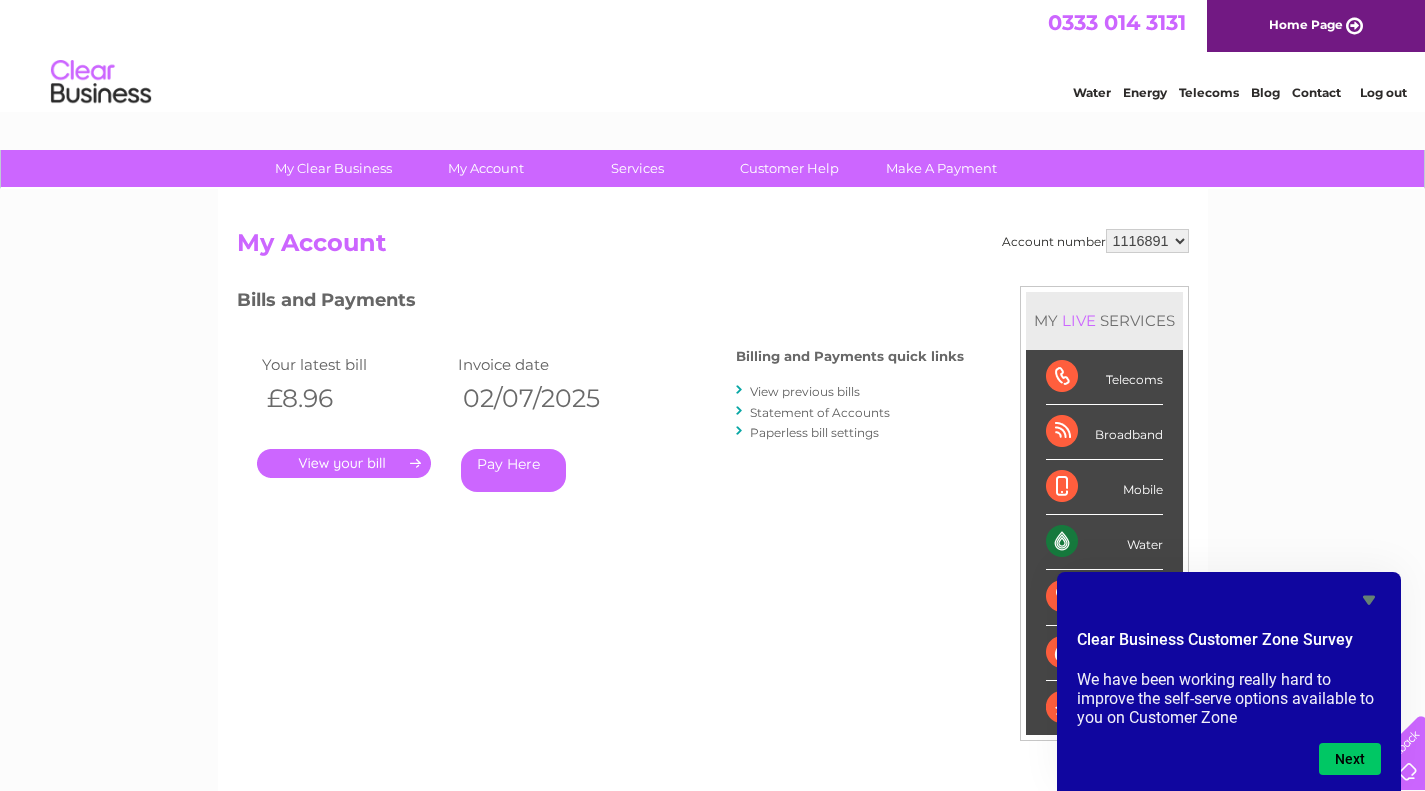 click 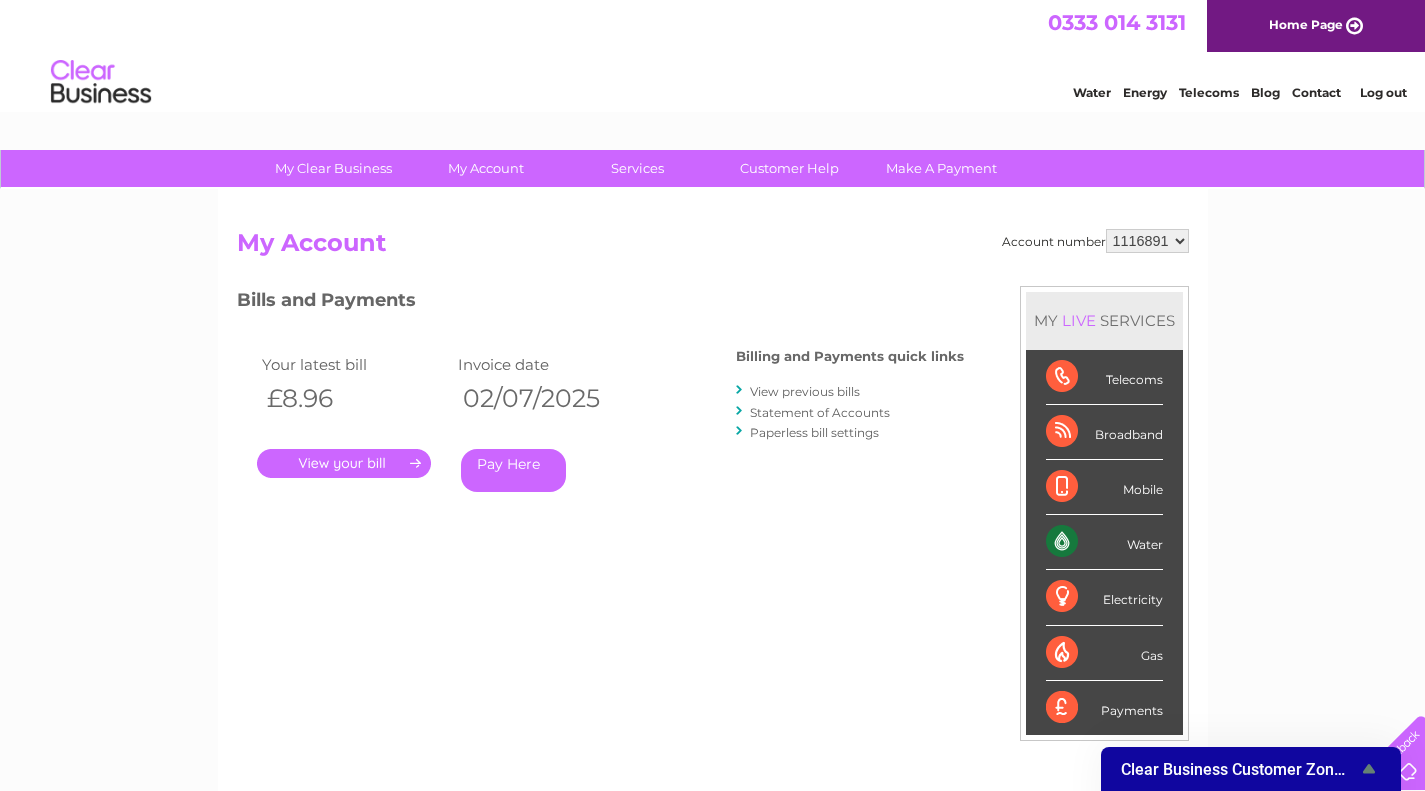 click on "." at bounding box center [344, 463] 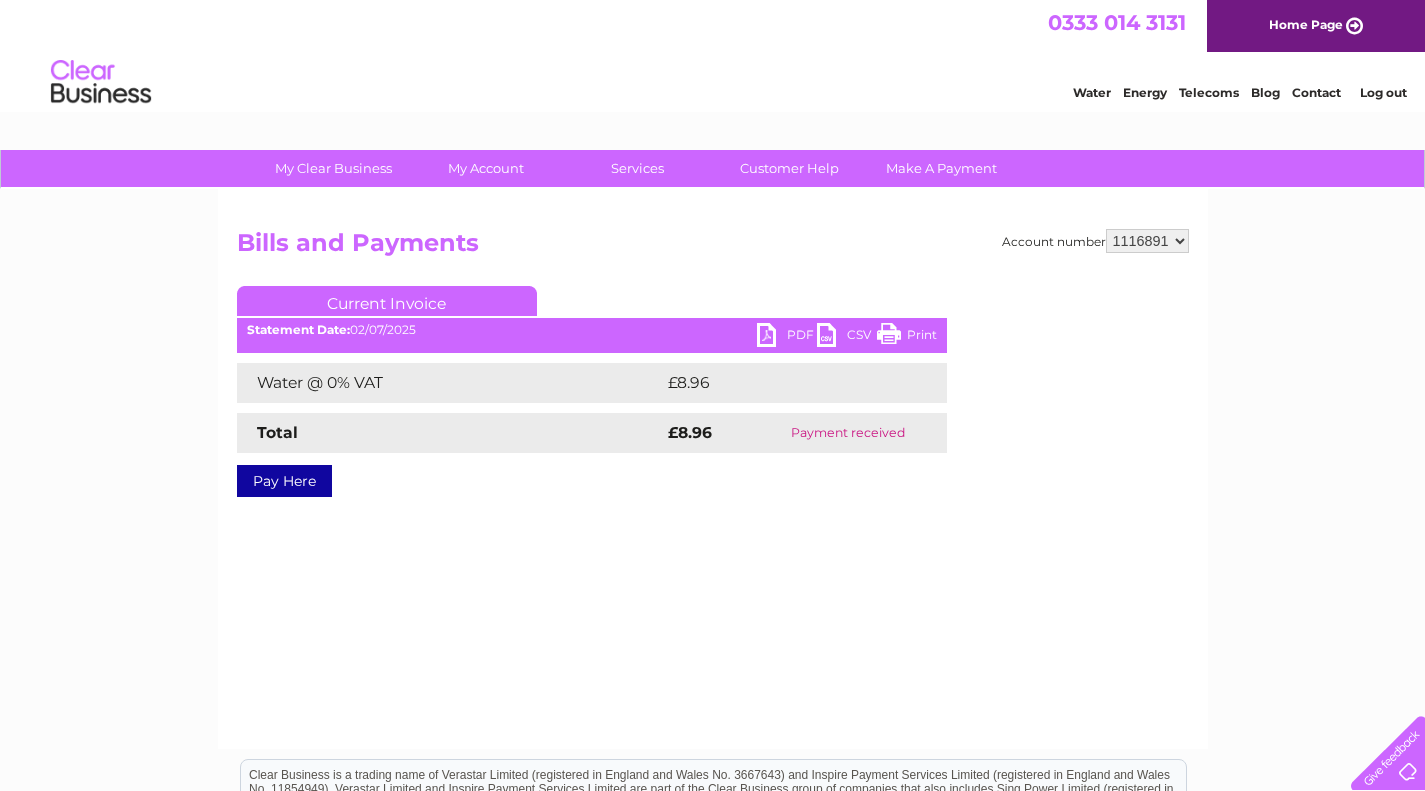 scroll, scrollTop: 0, scrollLeft: 0, axis: both 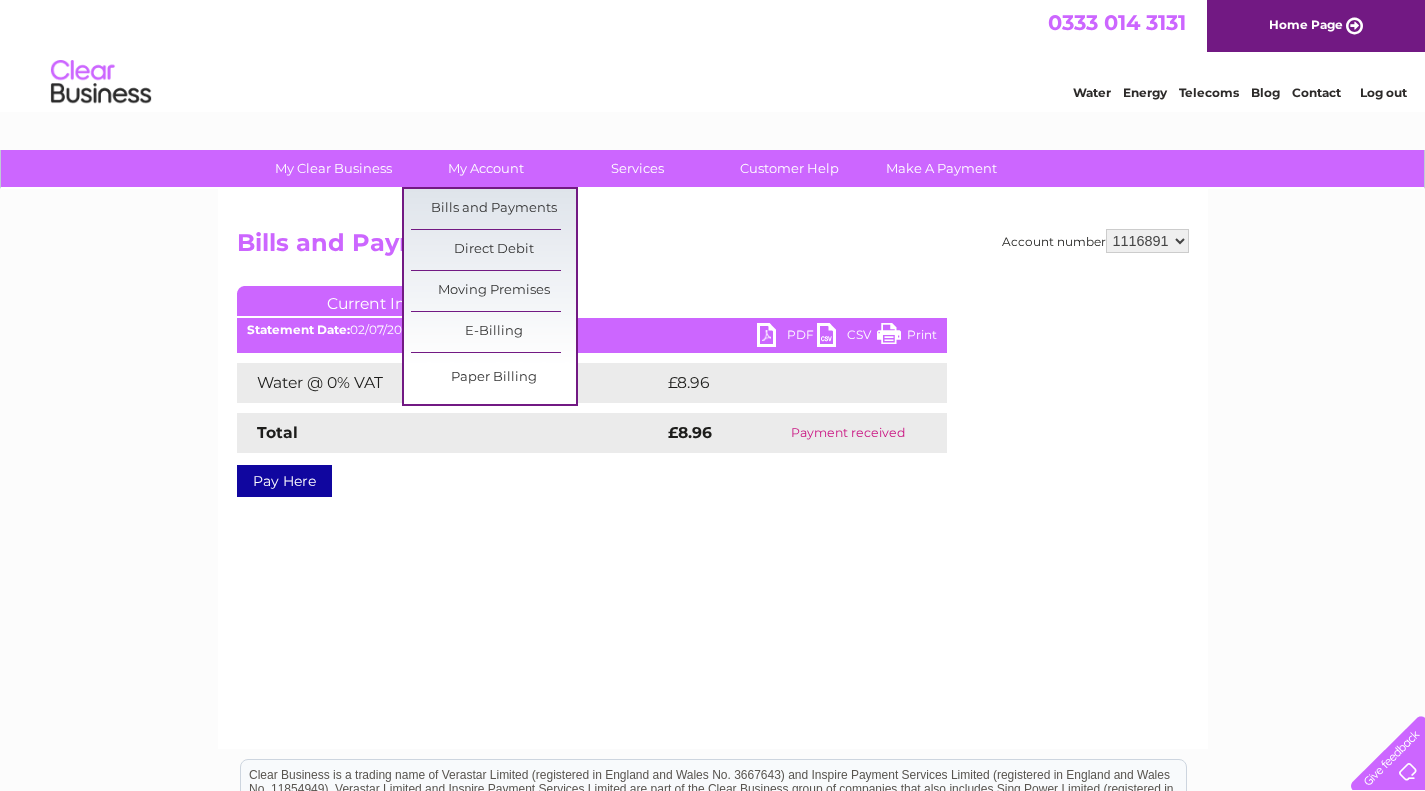 click on "Bills and Payments" at bounding box center (493, 209) 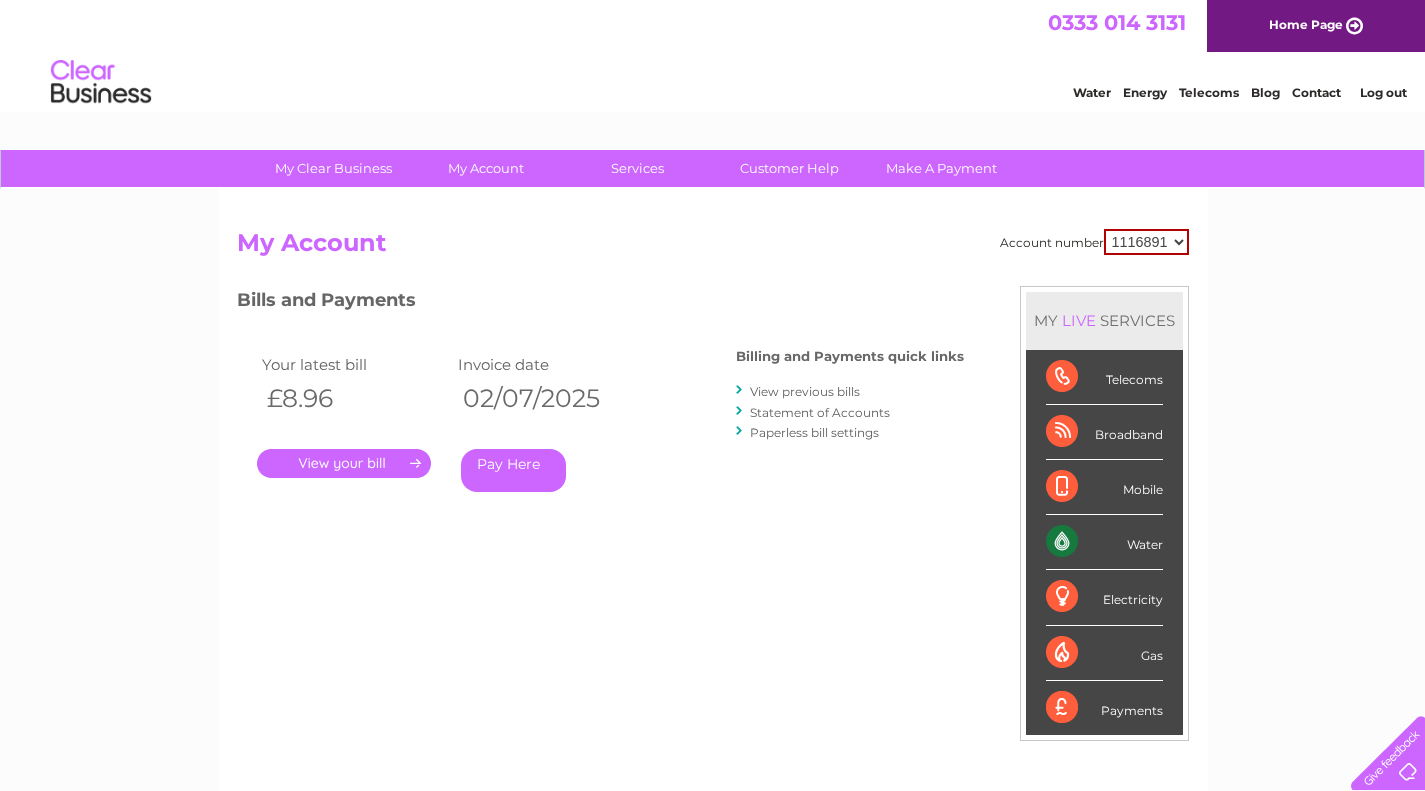scroll, scrollTop: 0, scrollLeft: 0, axis: both 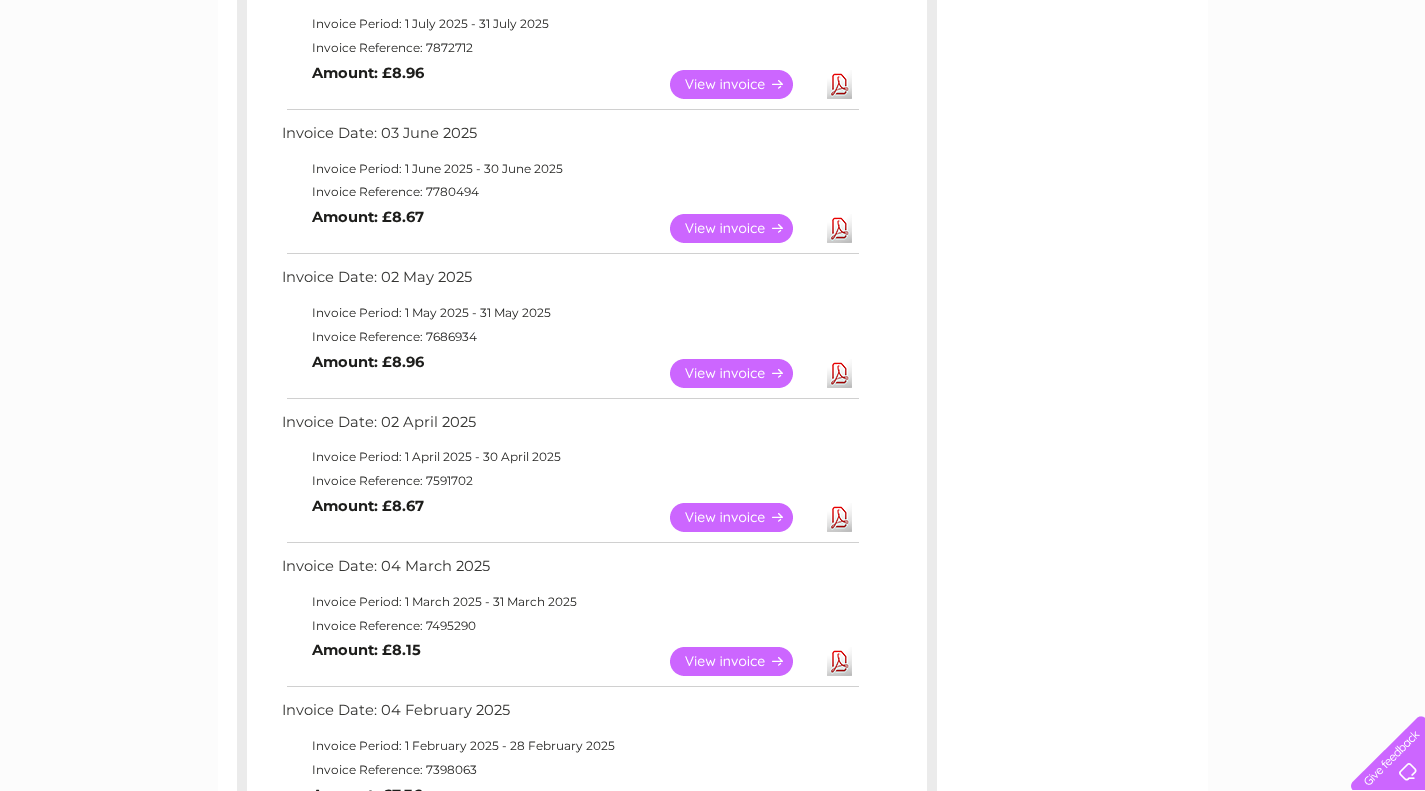 click on "Download" at bounding box center [839, 517] 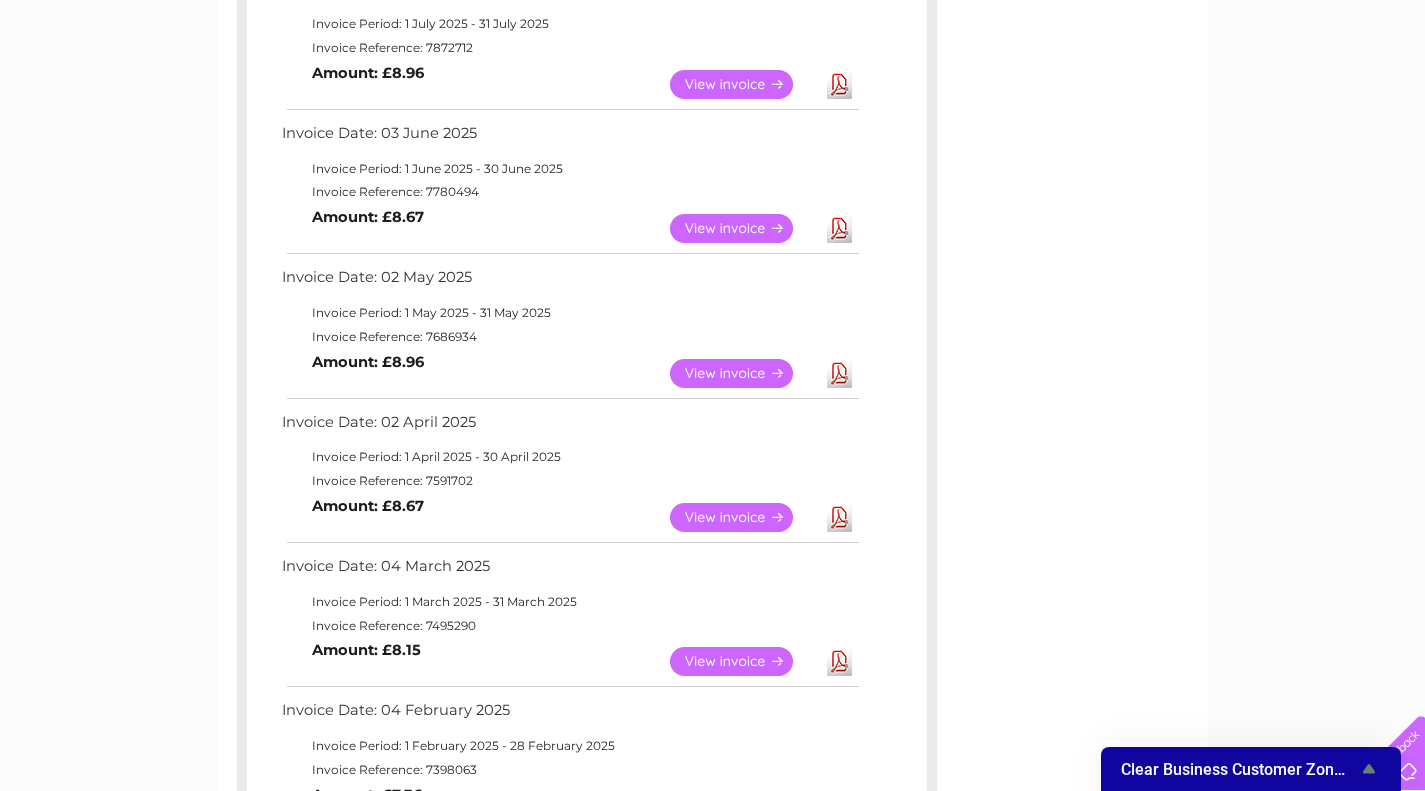click on "View" at bounding box center [743, 517] 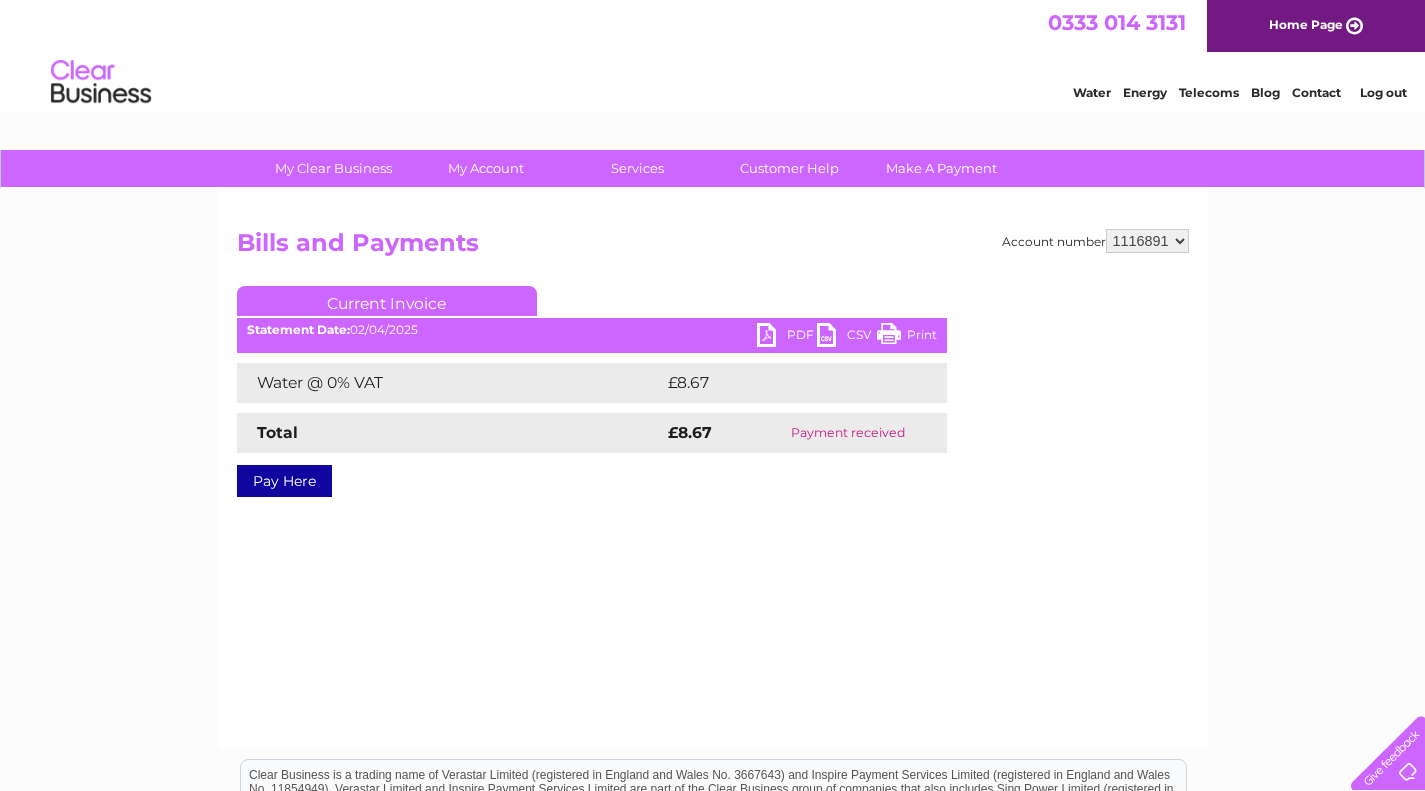 scroll, scrollTop: 0, scrollLeft: 0, axis: both 